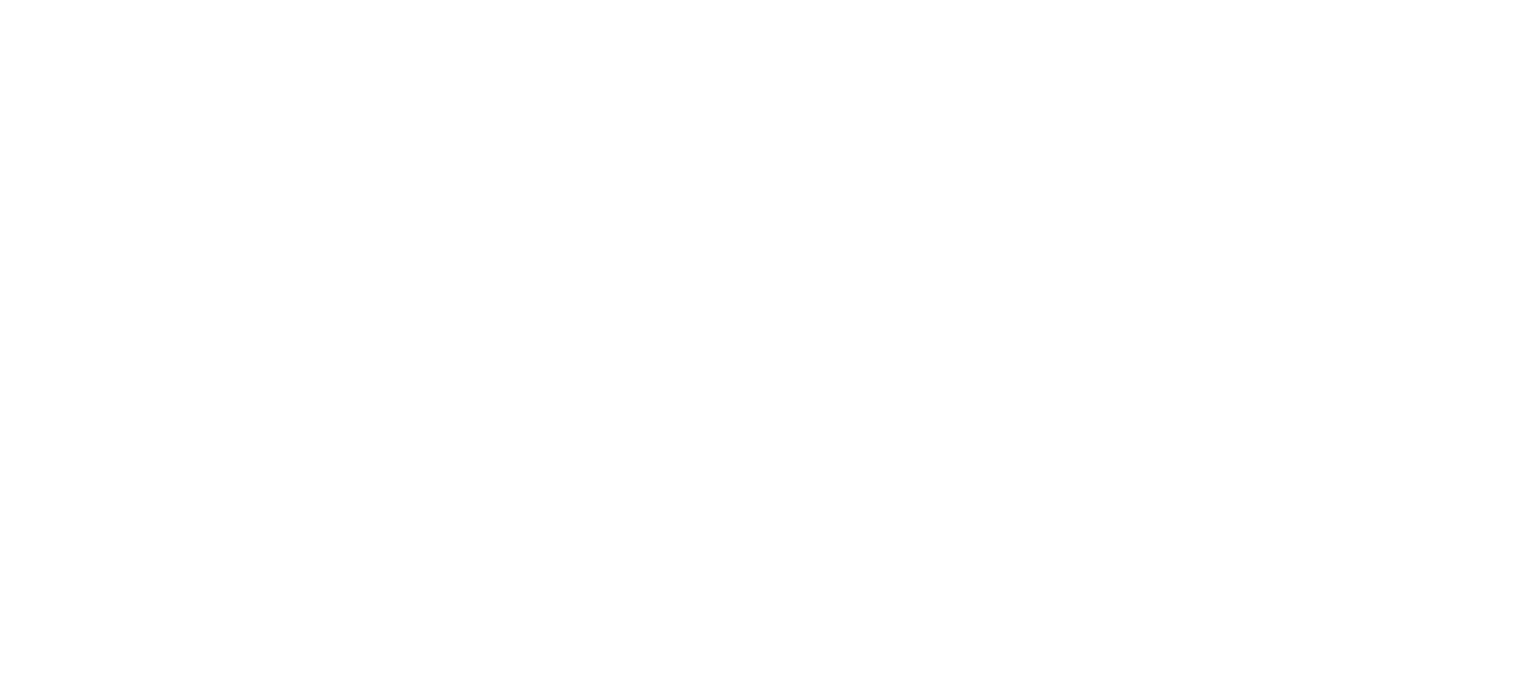 scroll, scrollTop: 0, scrollLeft: 0, axis: both 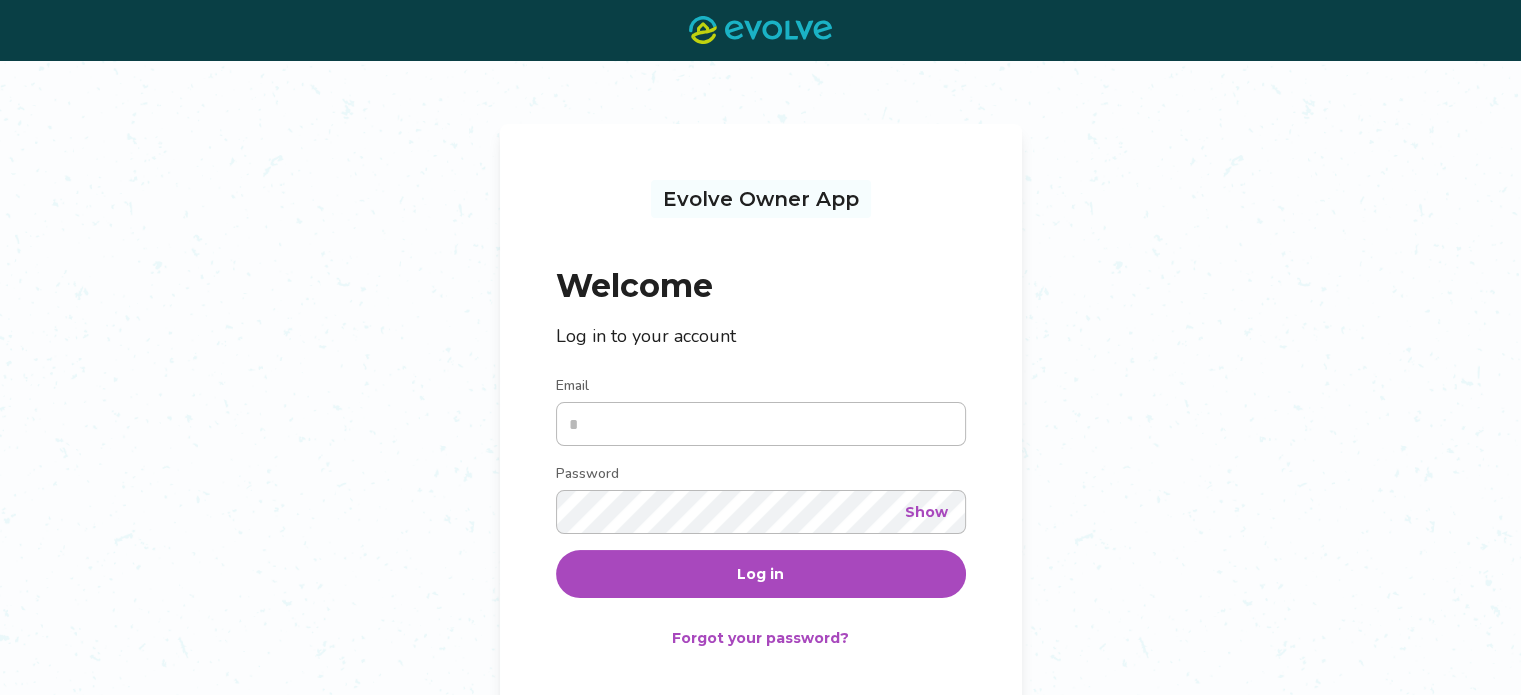type on "**********" 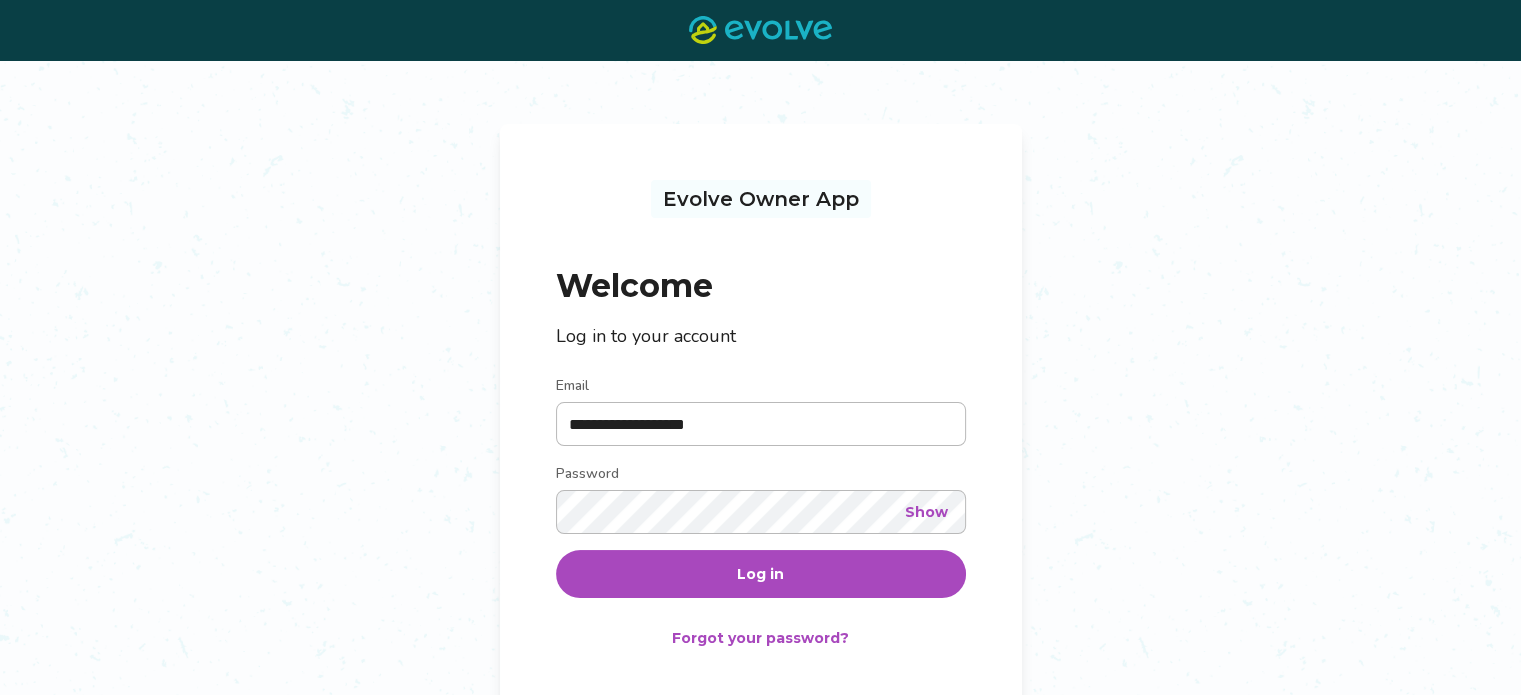 click on "Log in" at bounding box center [761, 574] 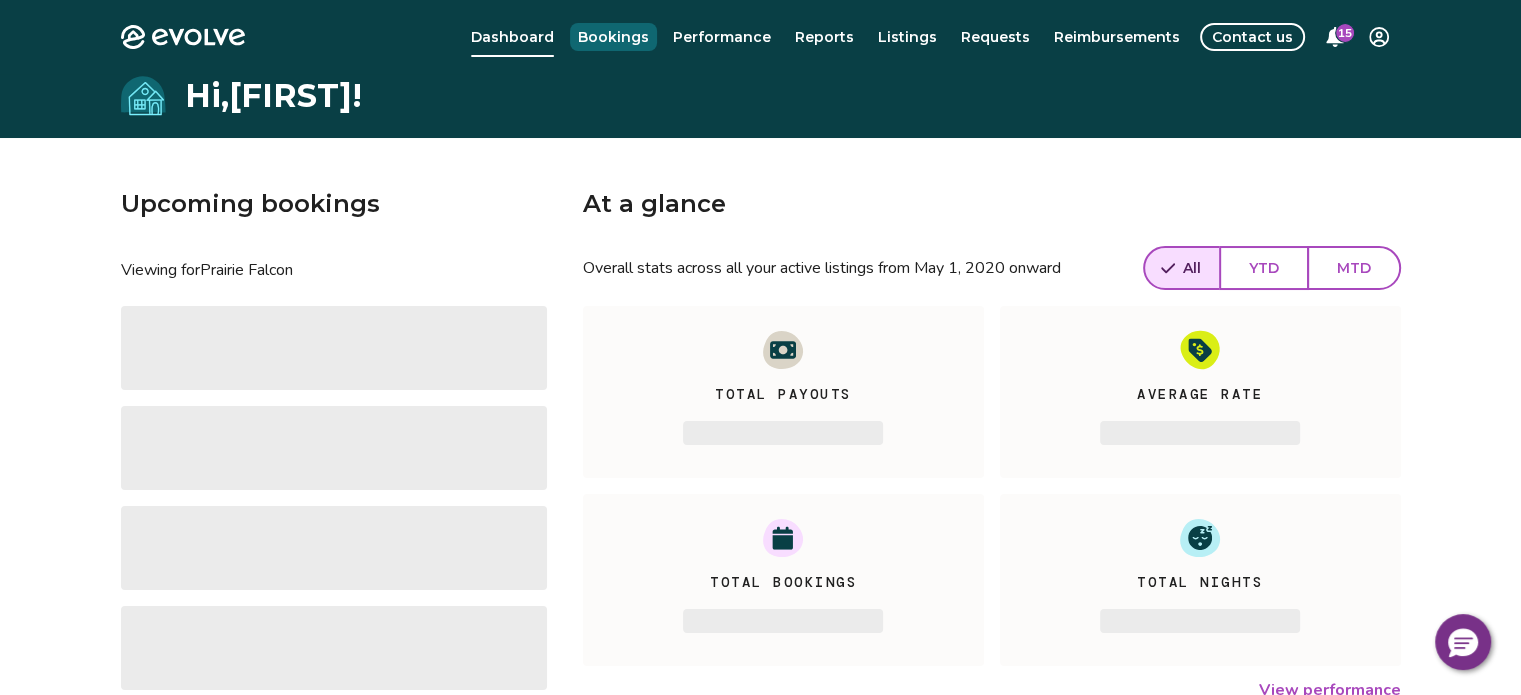 click on "Bookings" at bounding box center [613, 37] 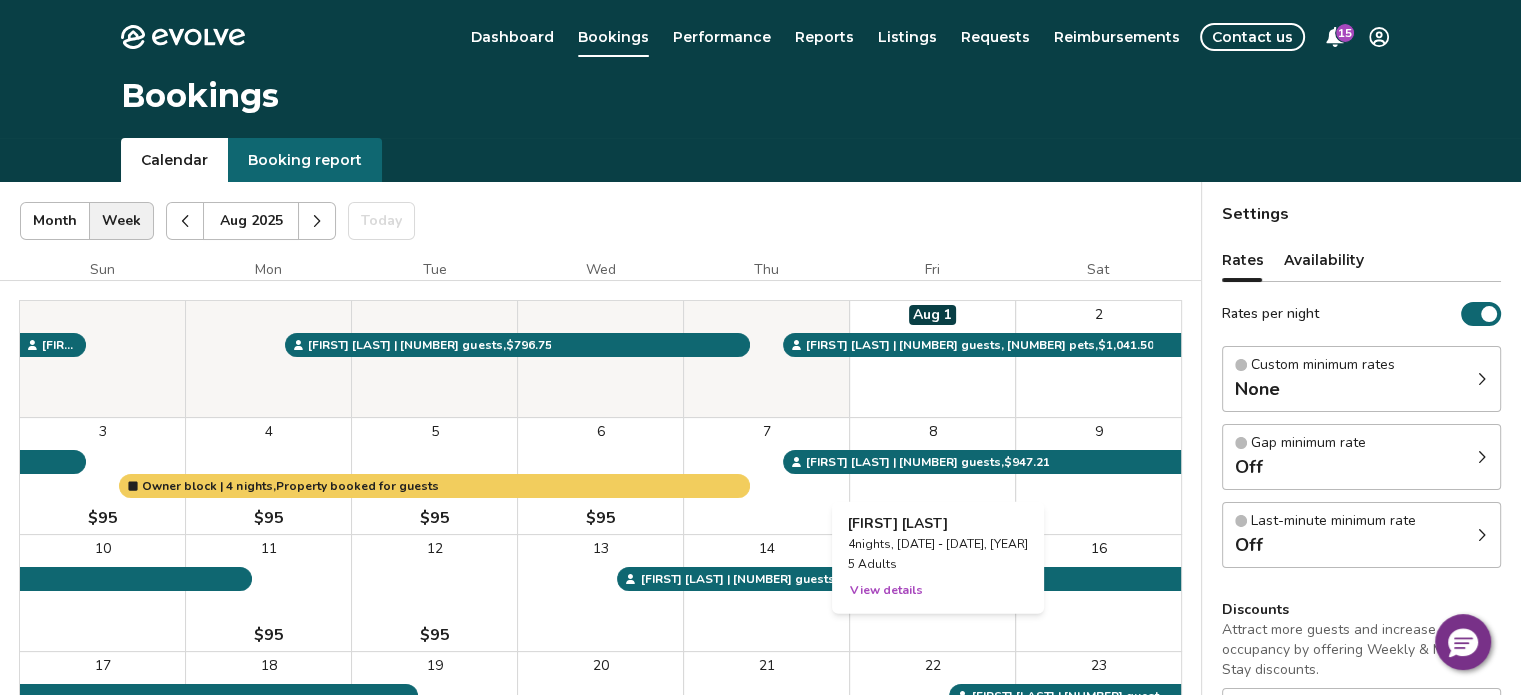 click on "8" at bounding box center (932, 476) 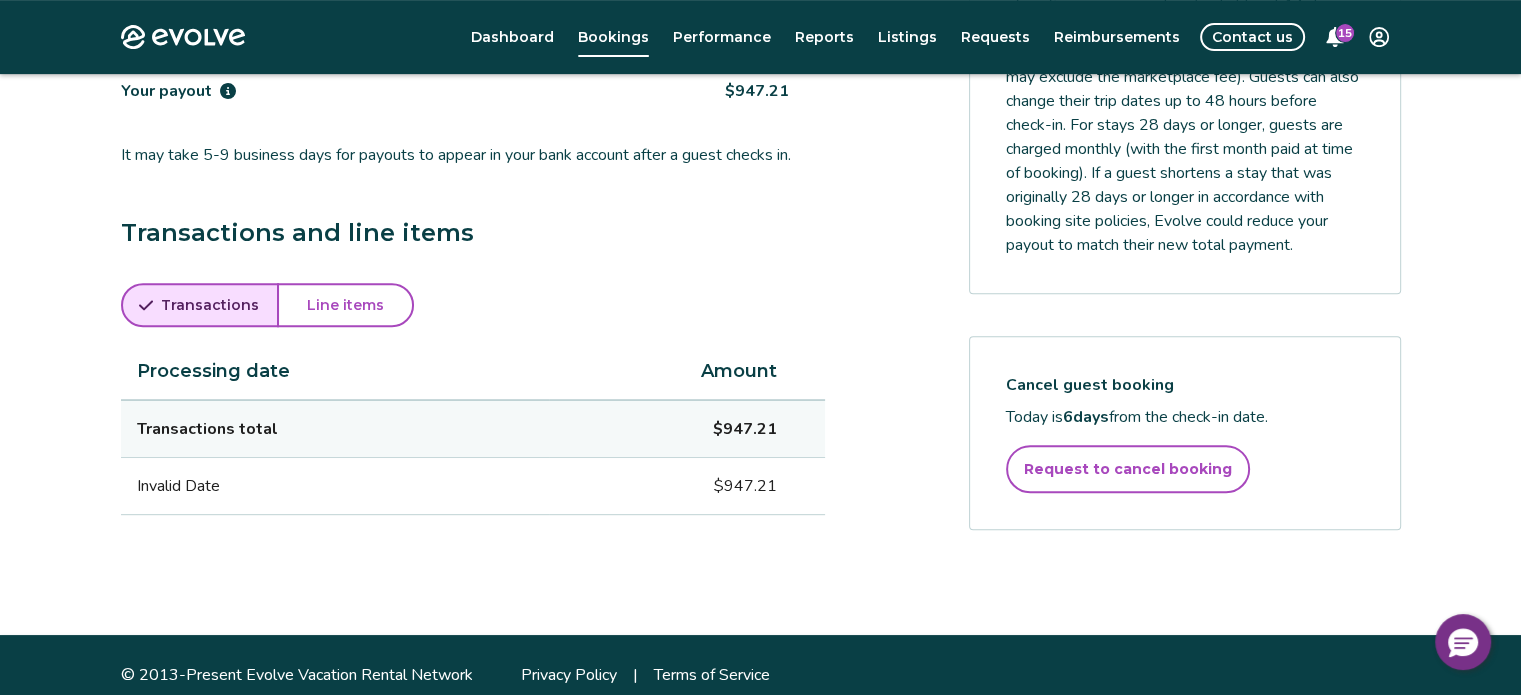 scroll, scrollTop: 869, scrollLeft: 0, axis: vertical 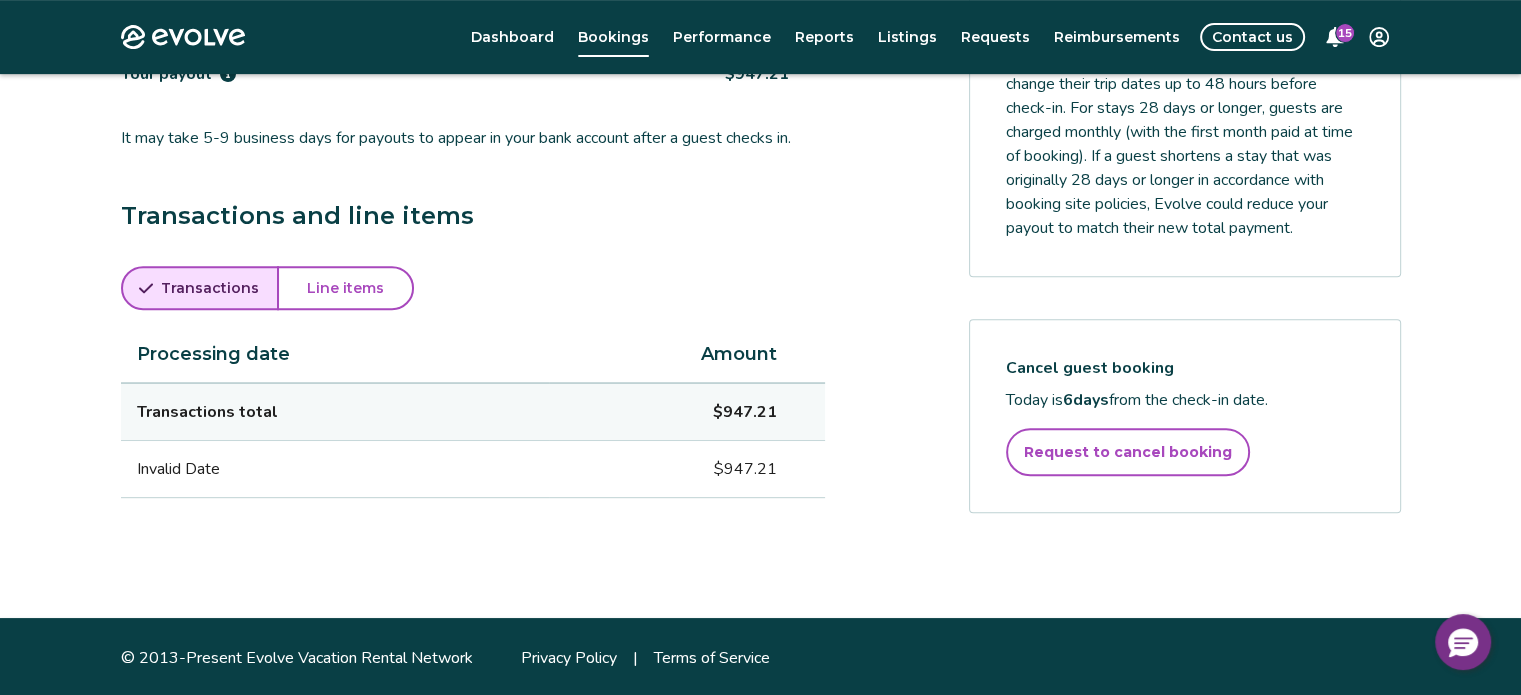 click on "Line items" at bounding box center [345, 288] 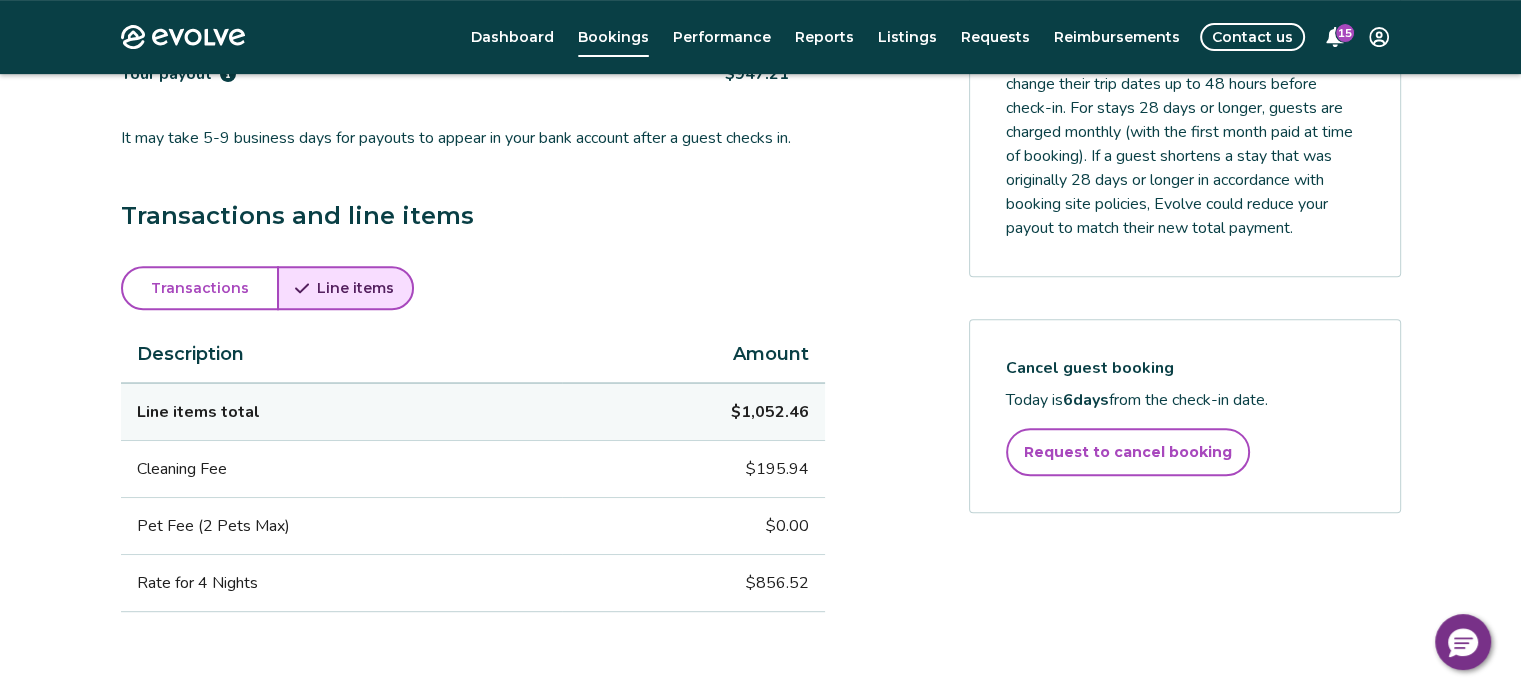 click on "Line items" at bounding box center [355, 288] 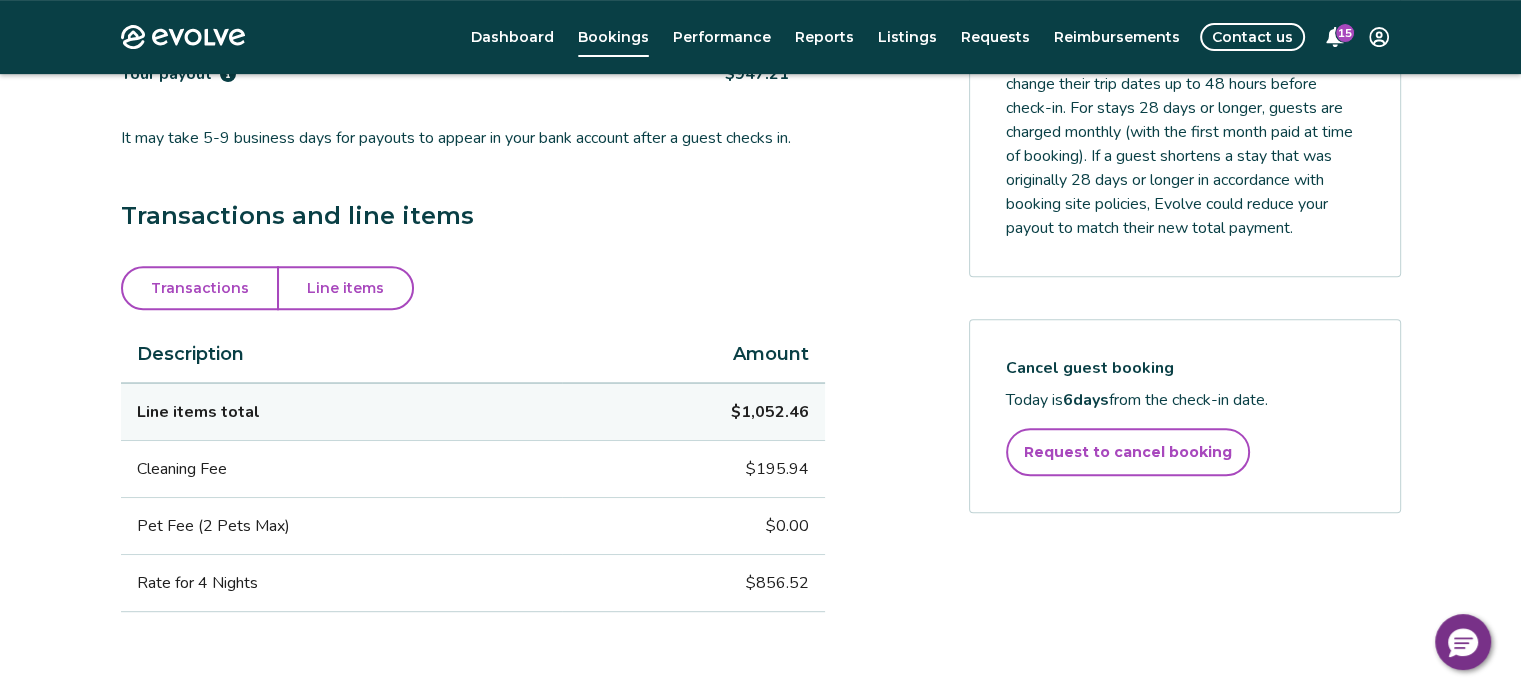 click on "Line items" at bounding box center [345, 288] 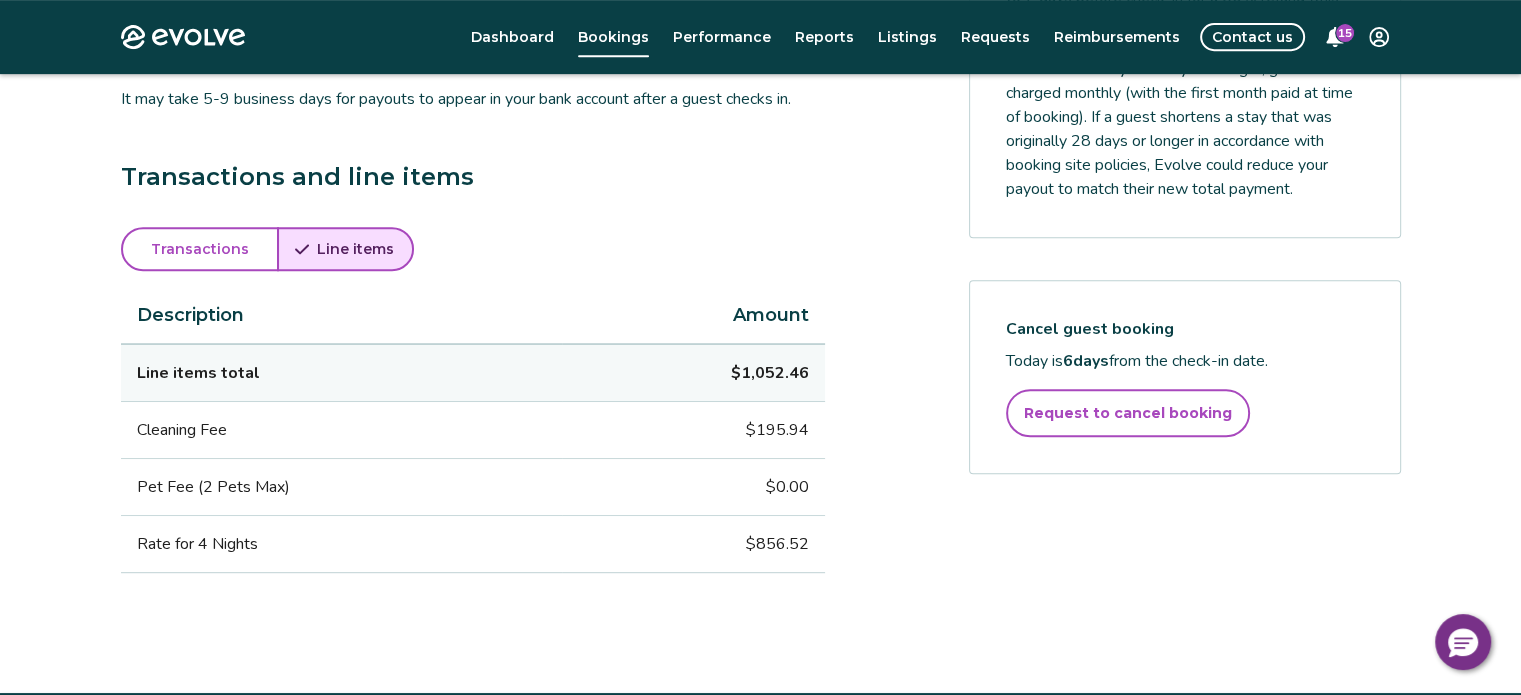 scroll, scrollTop: 983, scrollLeft: 0, axis: vertical 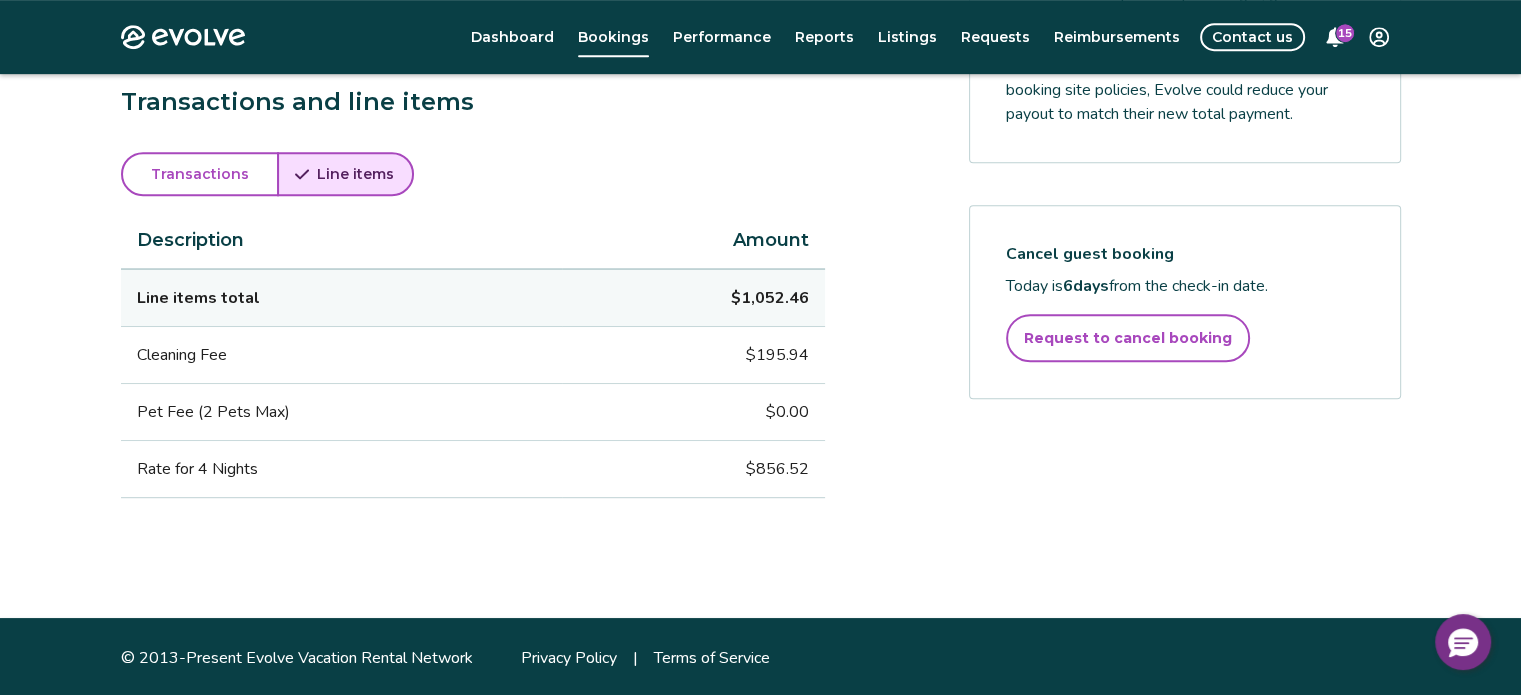 click on "Transactions" at bounding box center (200, 174) 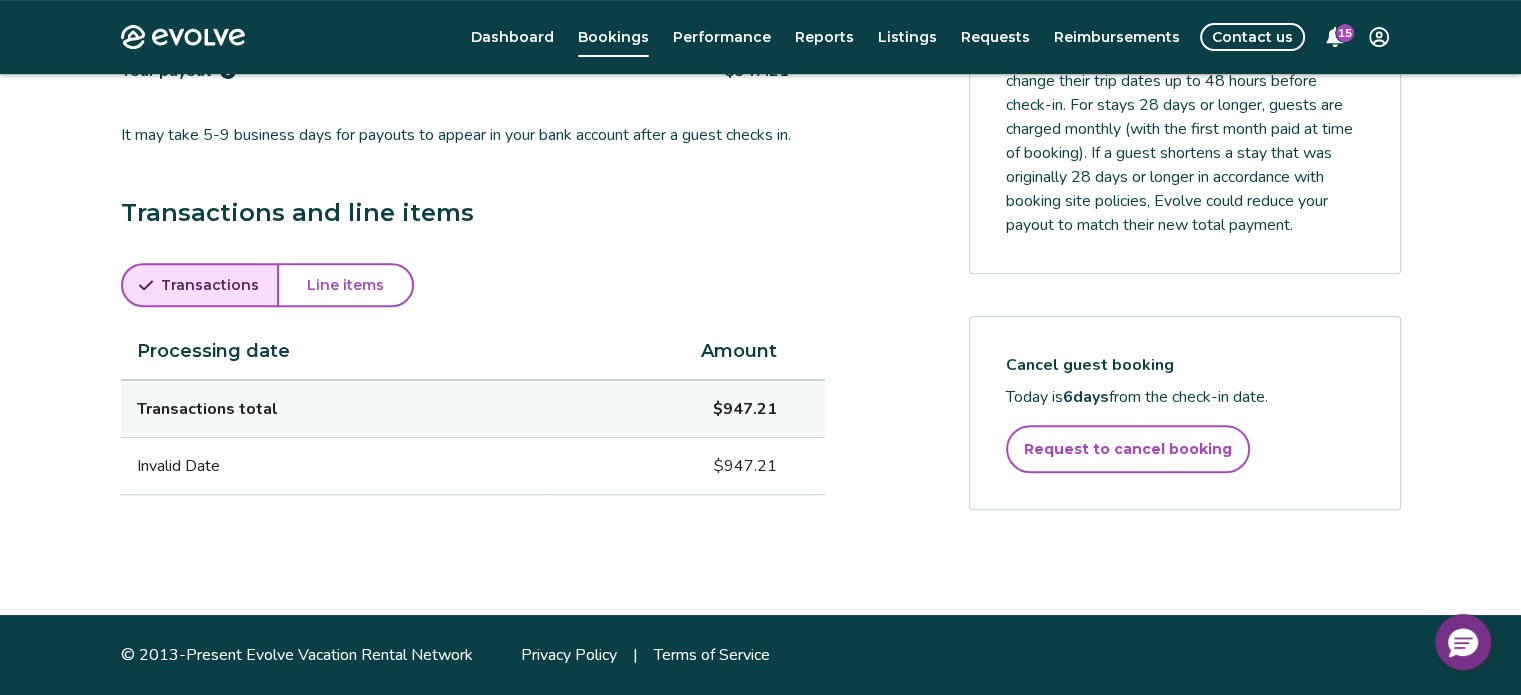 scroll, scrollTop: 869, scrollLeft: 0, axis: vertical 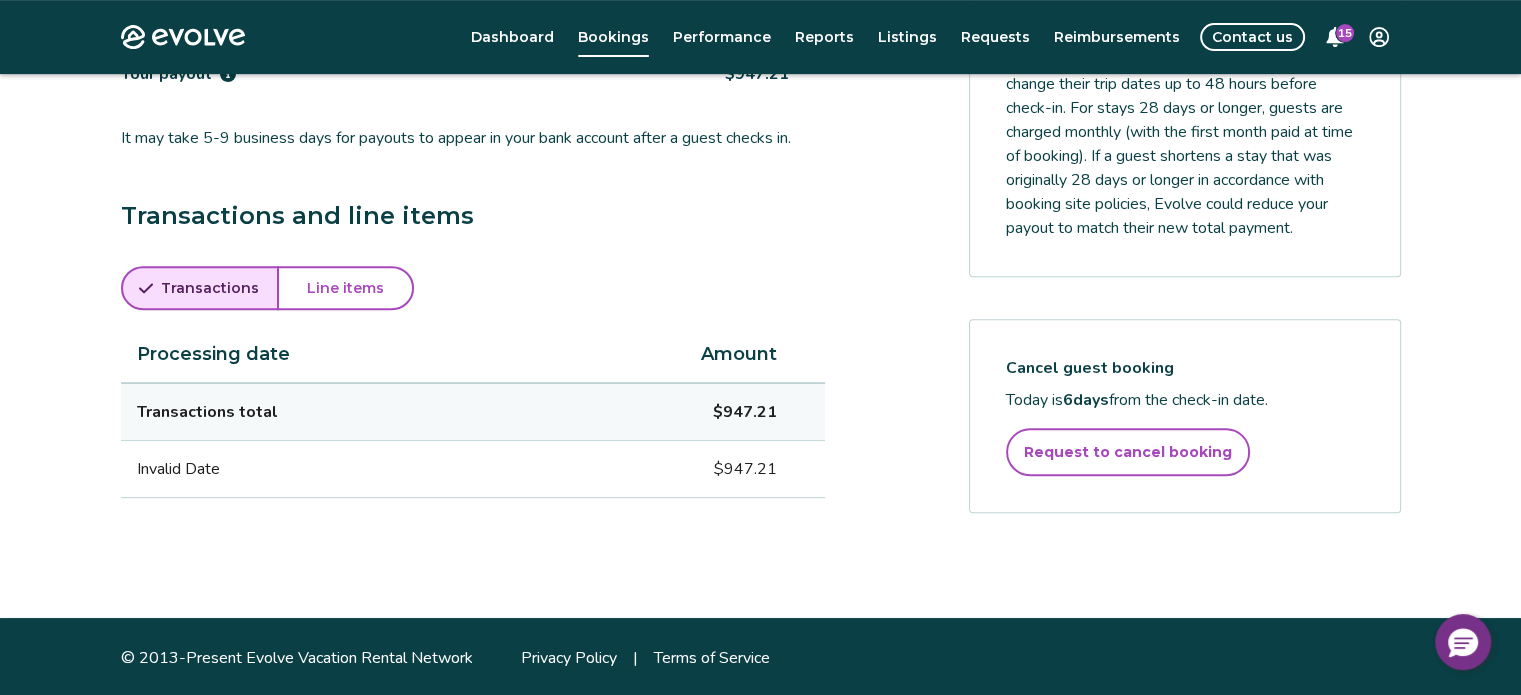 drag, startPoint x: 336, startPoint y: 260, endPoint x: 332, endPoint y: 271, distance: 11.7046995 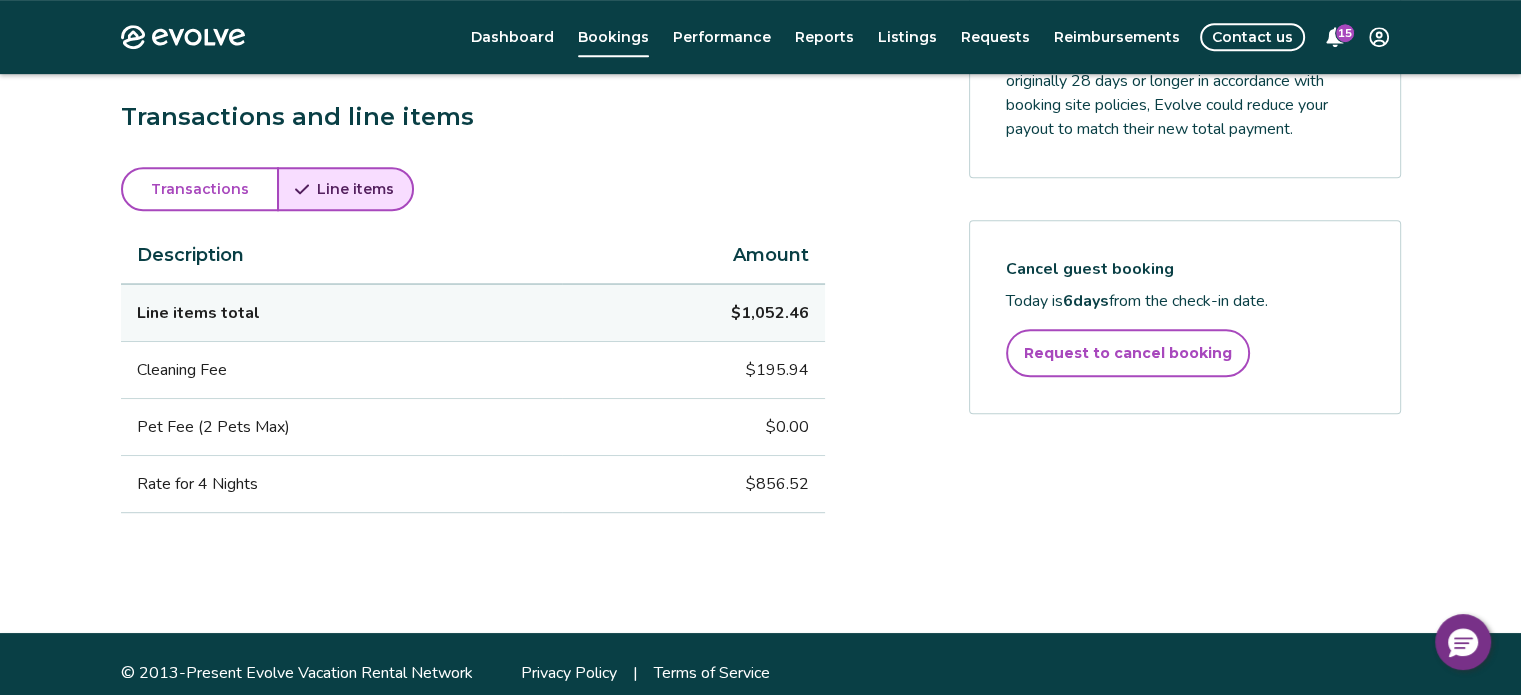 scroll, scrollTop: 969, scrollLeft: 0, axis: vertical 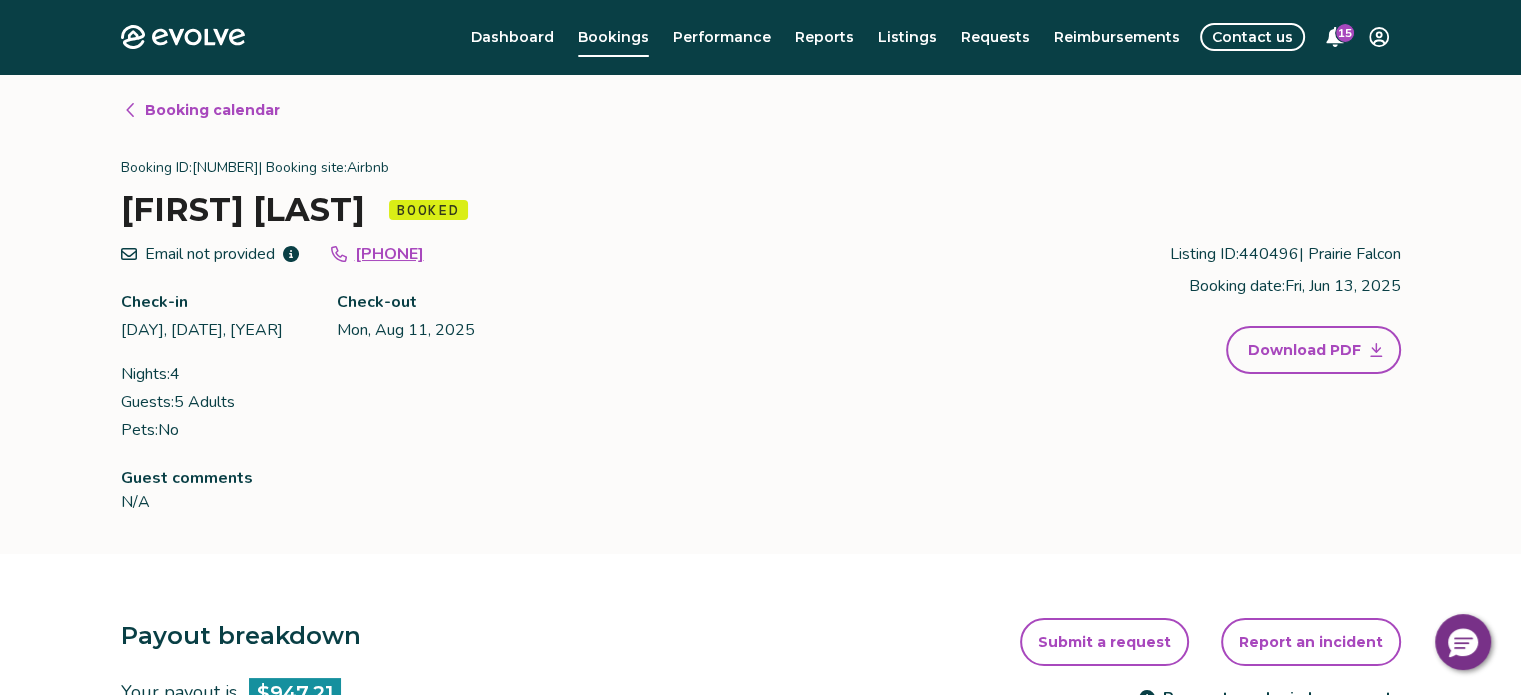 click on "Booking calendar" at bounding box center (212, 110) 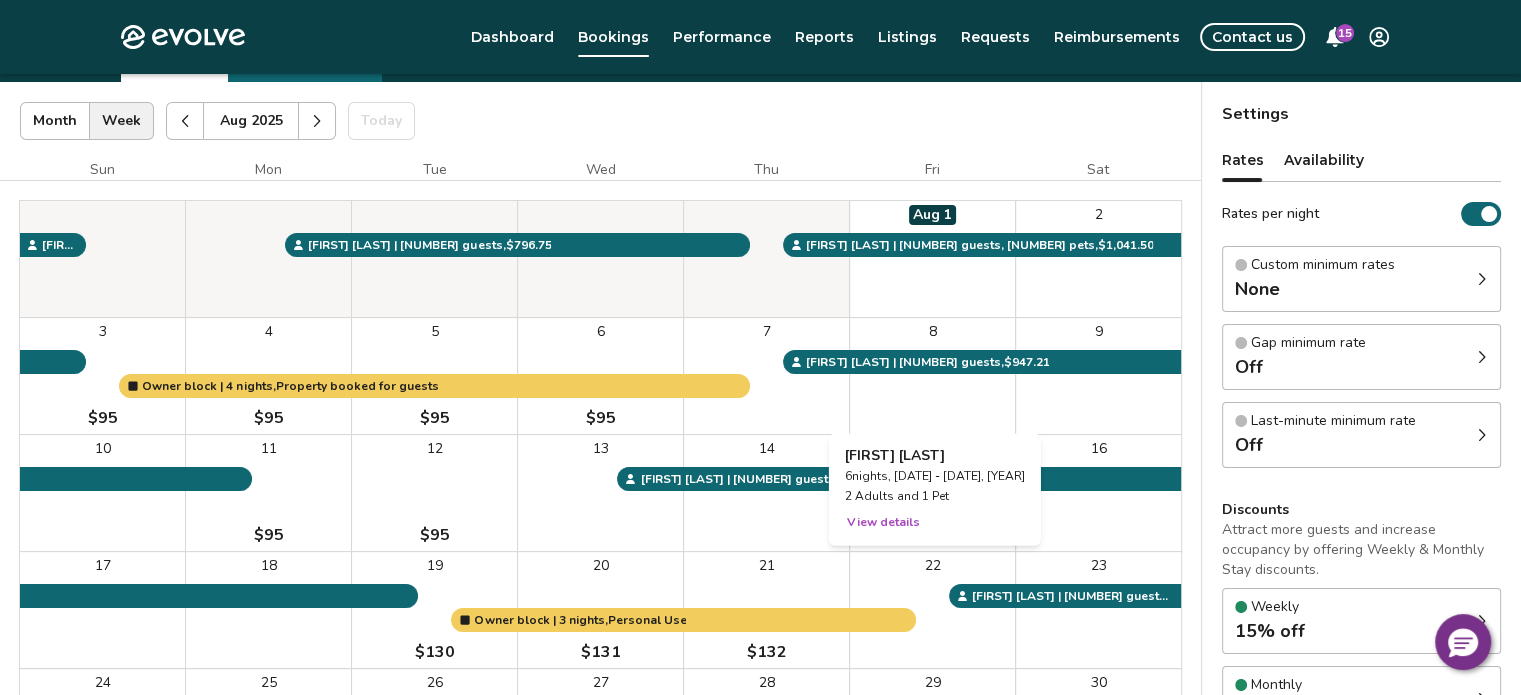 scroll, scrollTop: 200, scrollLeft: 0, axis: vertical 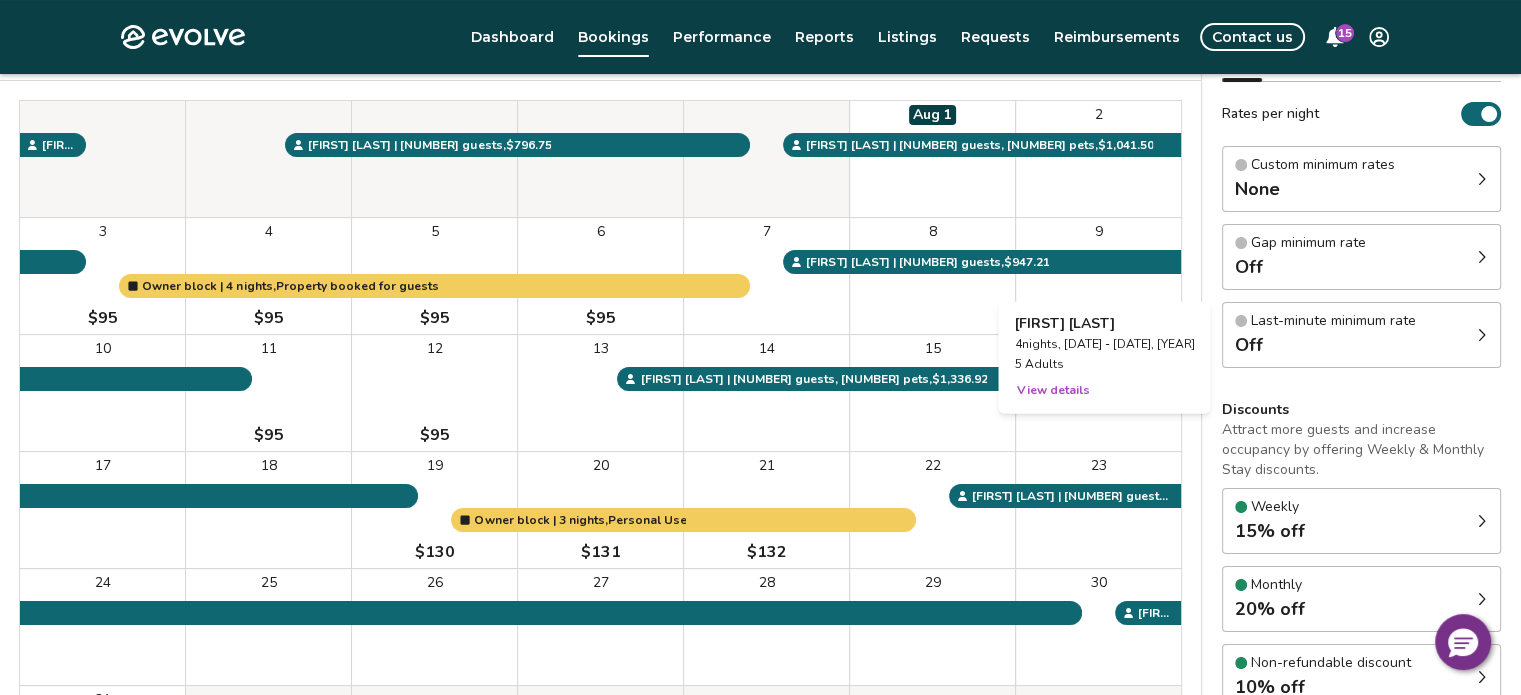 click on "9" at bounding box center [1098, 276] 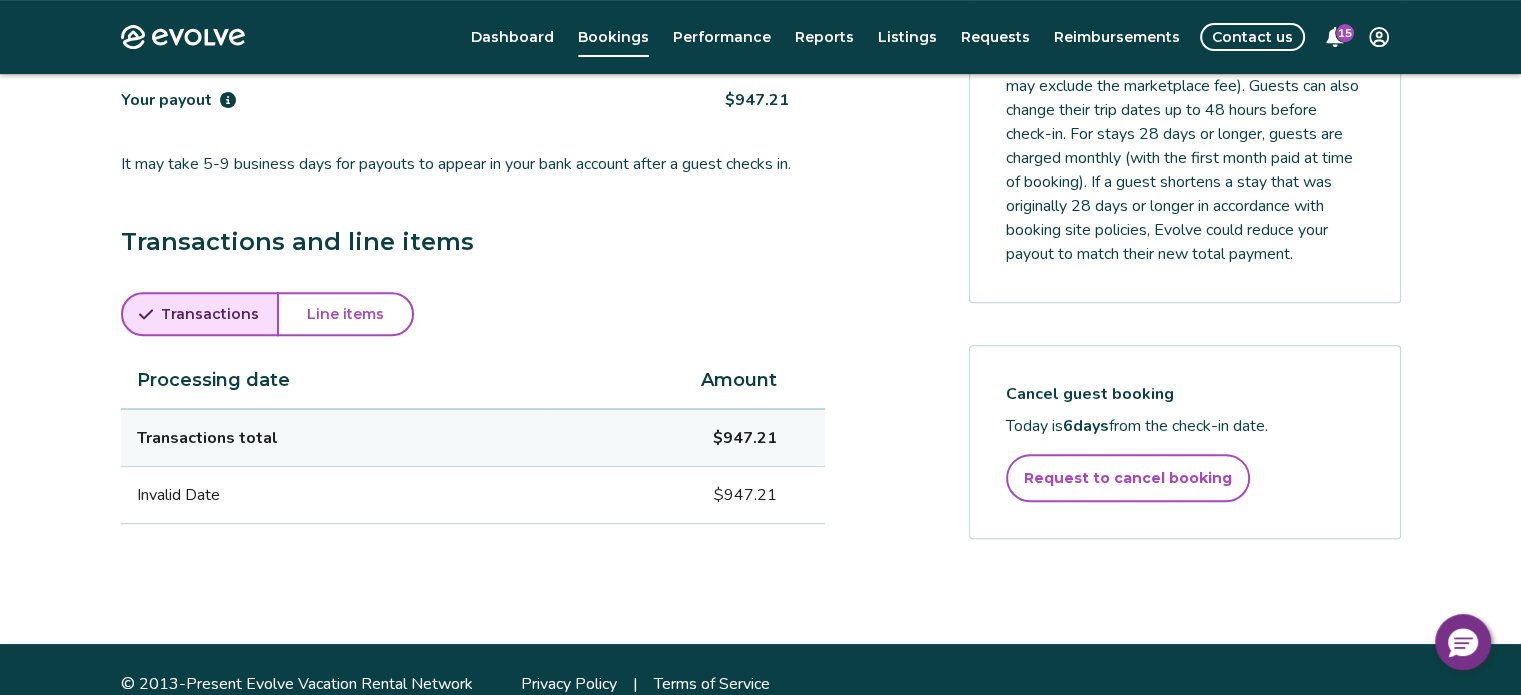 scroll, scrollTop: 869, scrollLeft: 0, axis: vertical 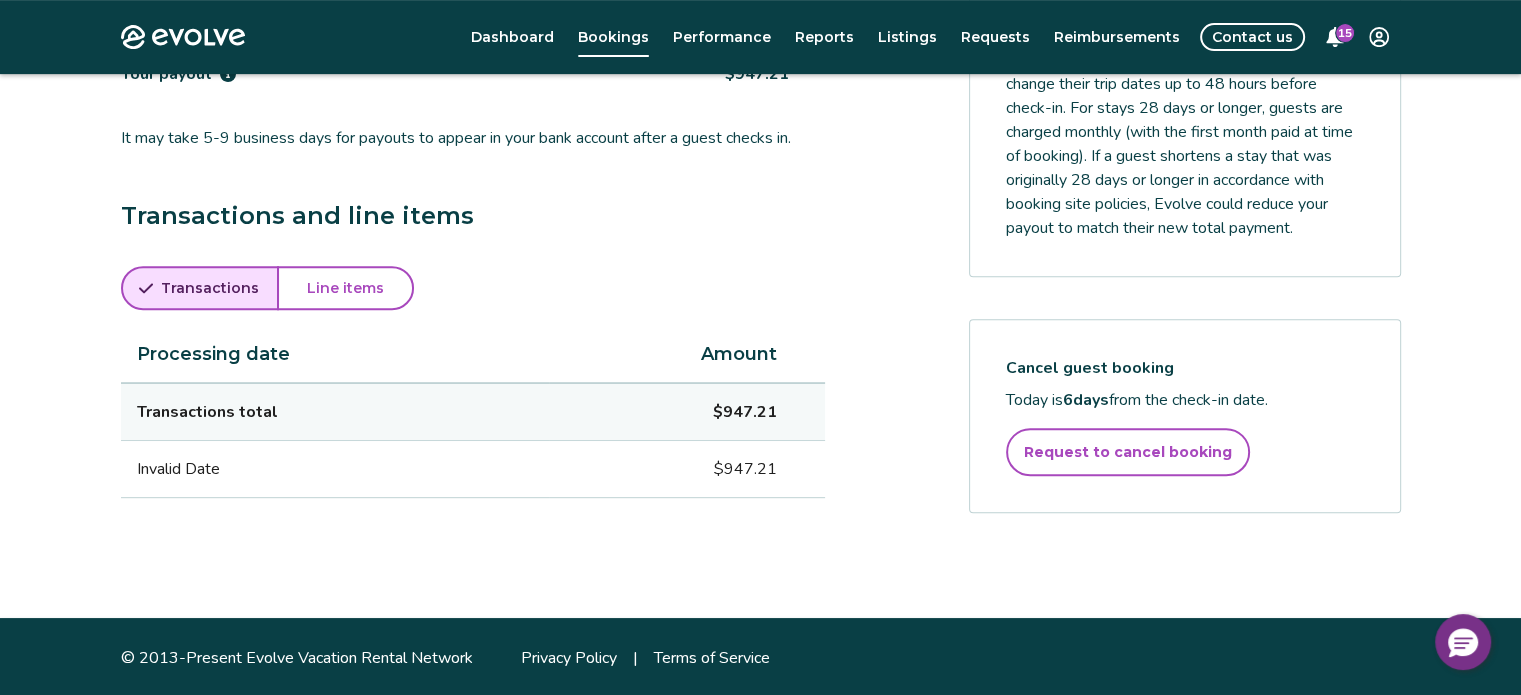 click on "Line items" at bounding box center (345, 288) 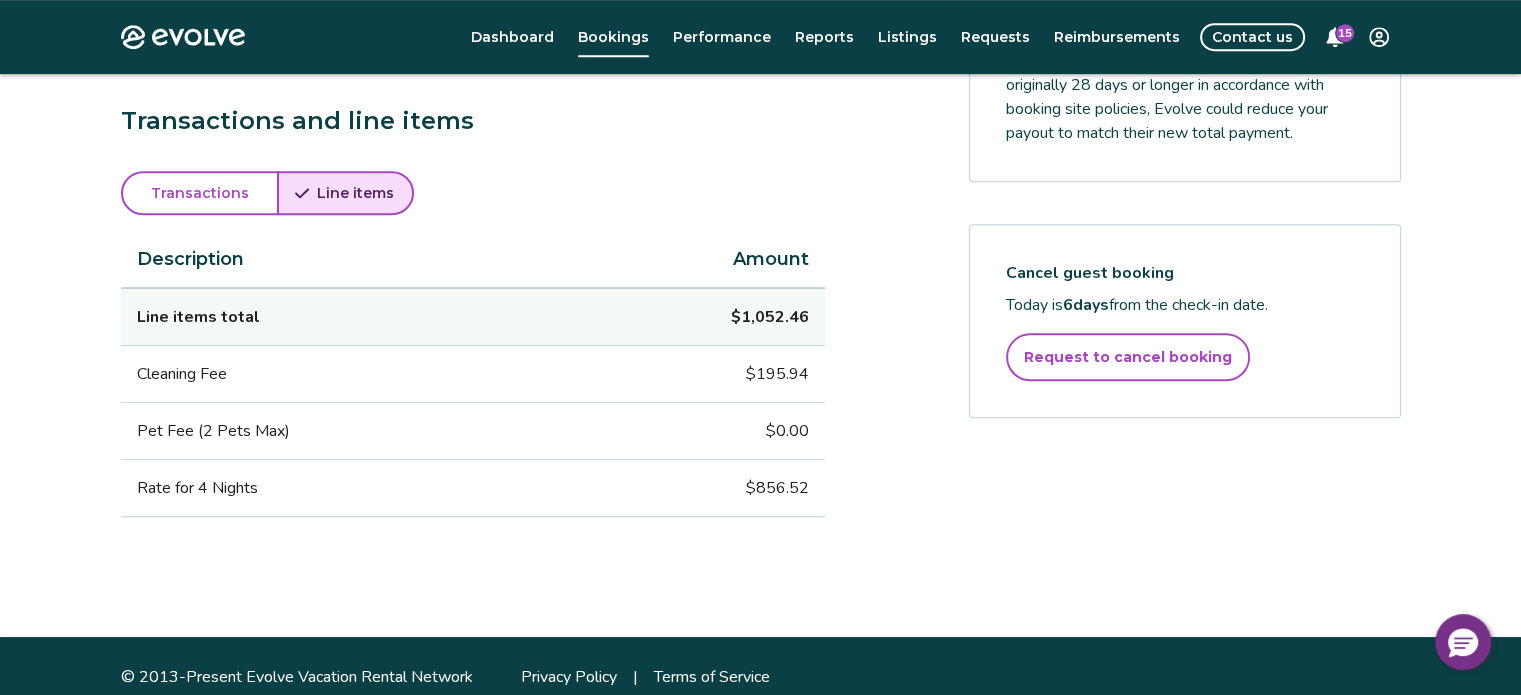 scroll, scrollTop: 983, scrollLeft: 0, axis: vertical 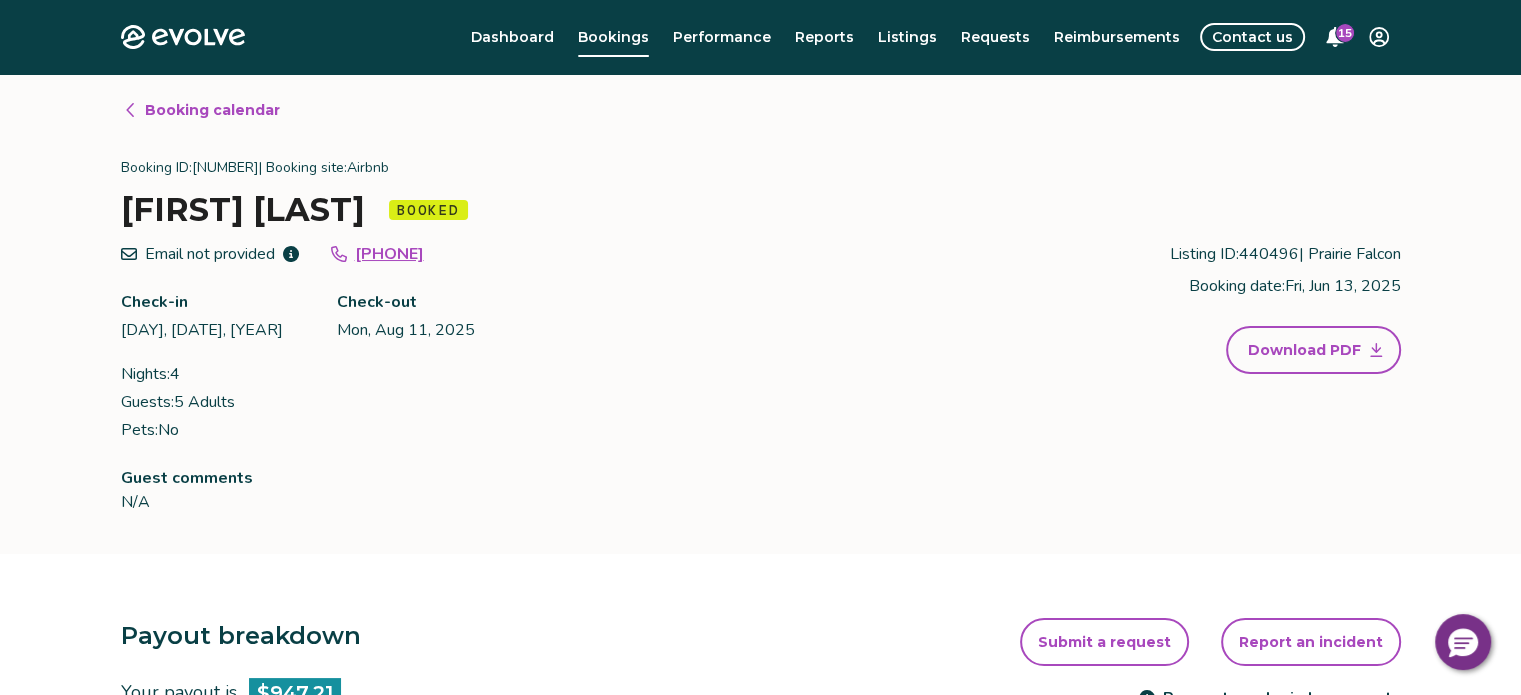 click on "Booking calendar" at bounding box center [212, 110] 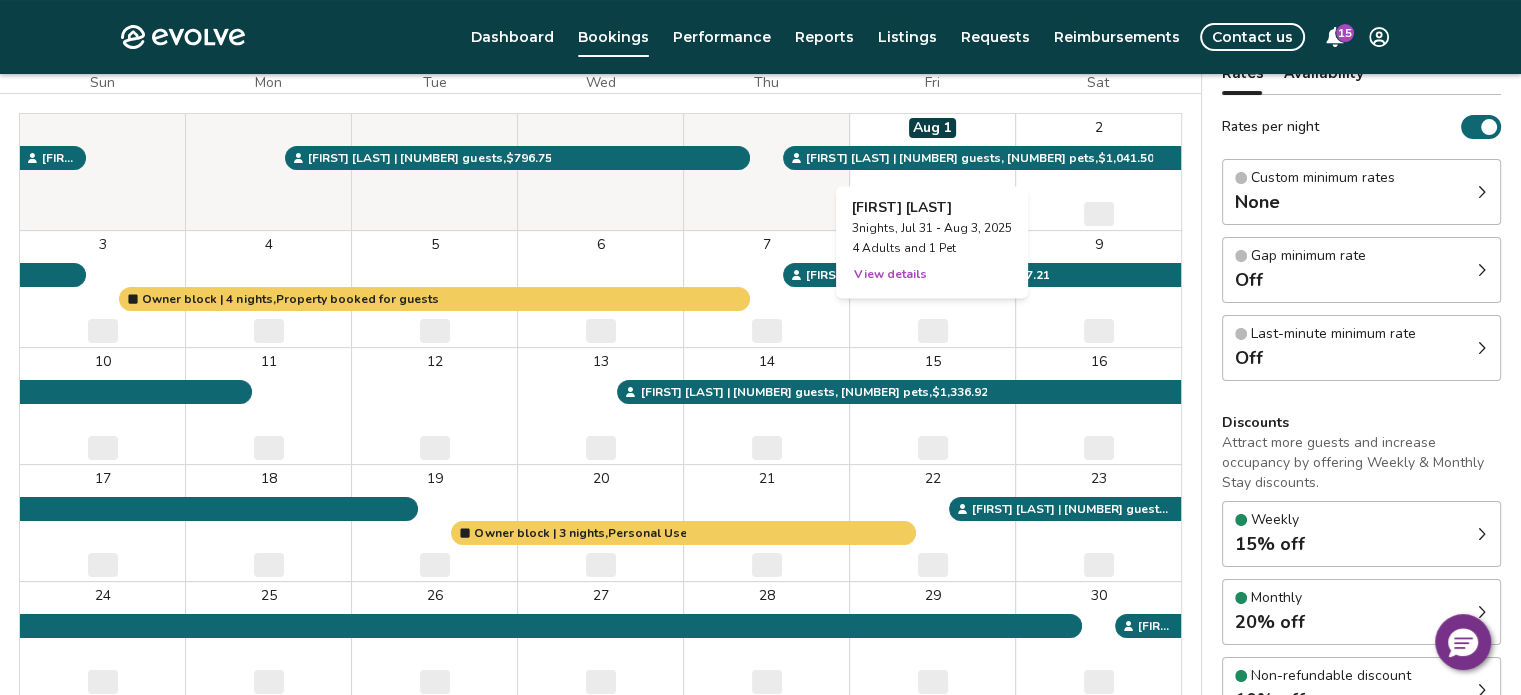 scroll, scrollTop: 200, scrollLeft: 0, axis: vertical 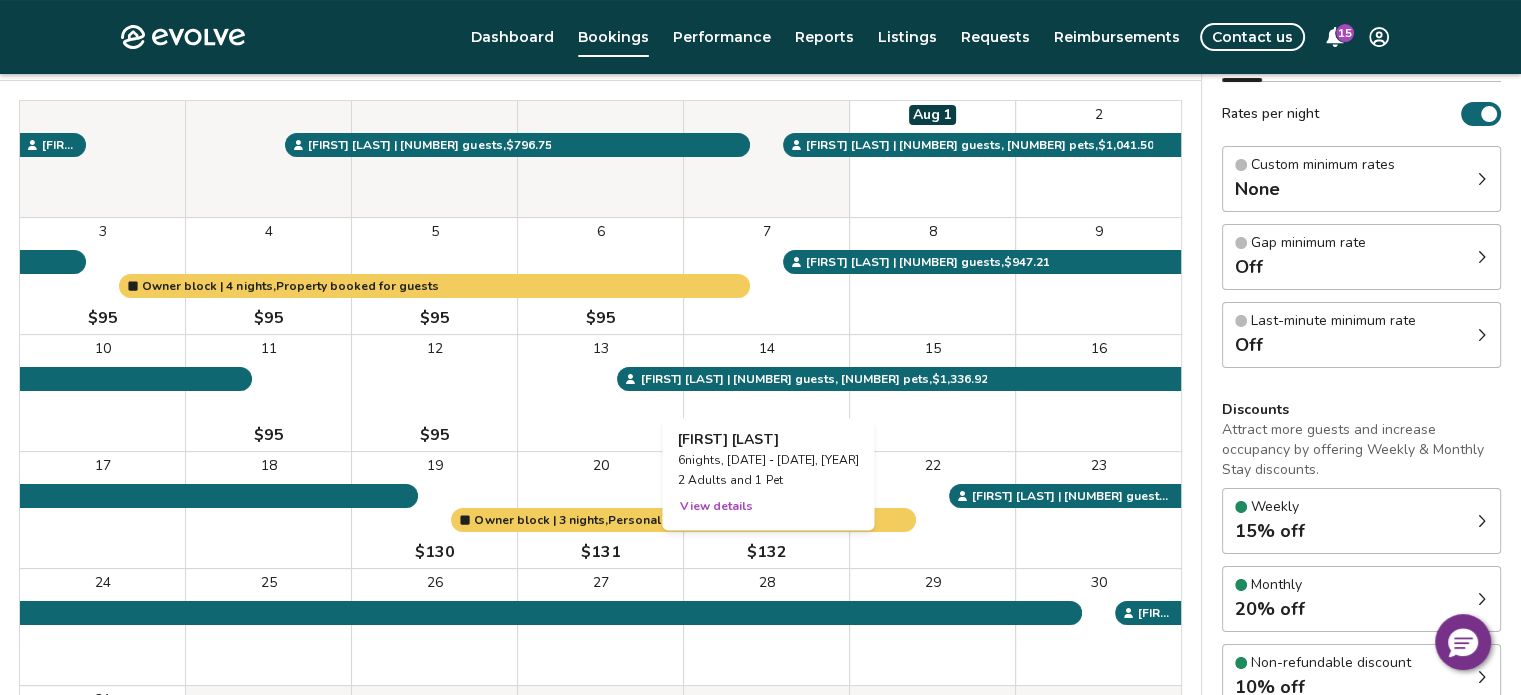 click on "14" at bounding box center [766, 393] 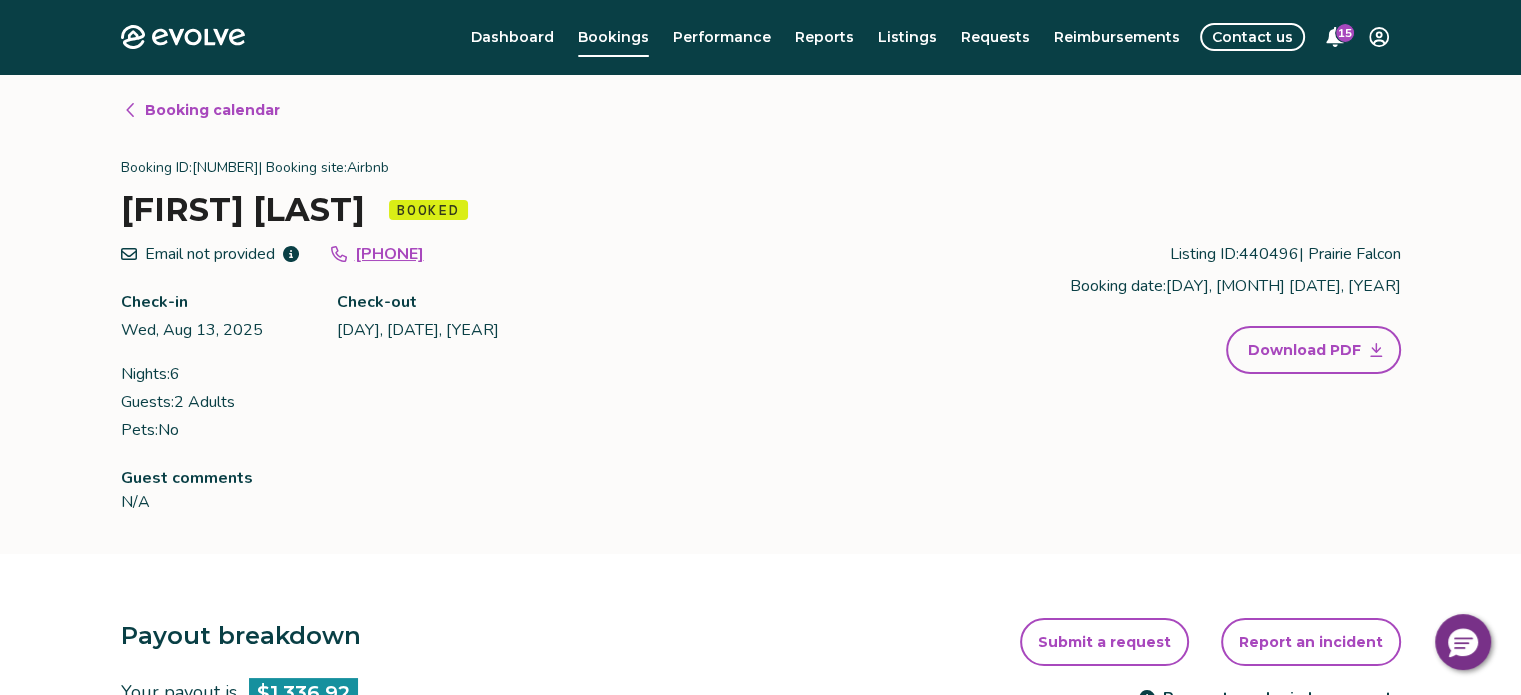 click on "Booking calendar" at bounding box center (212, 110) 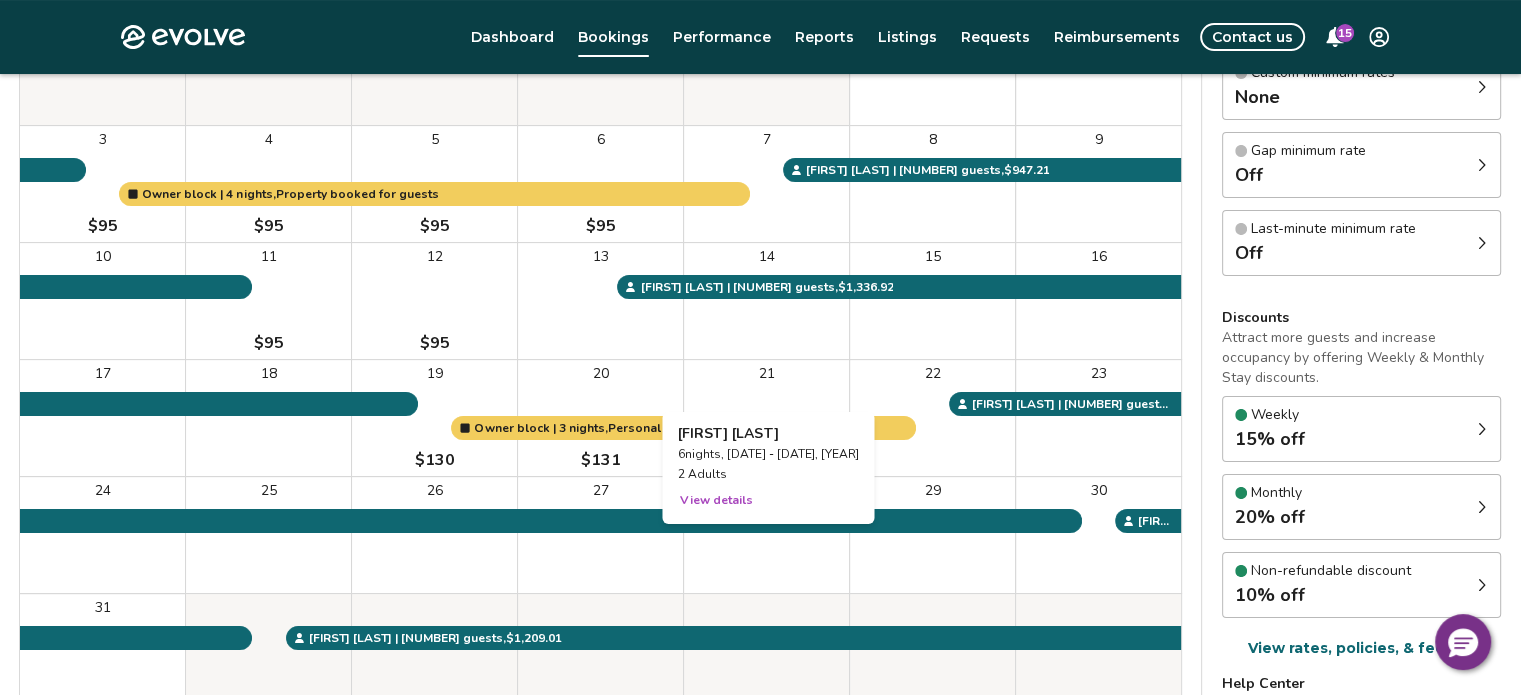 scroll, scrollTop: 300, scrollLeft: 0, axis: vertical 